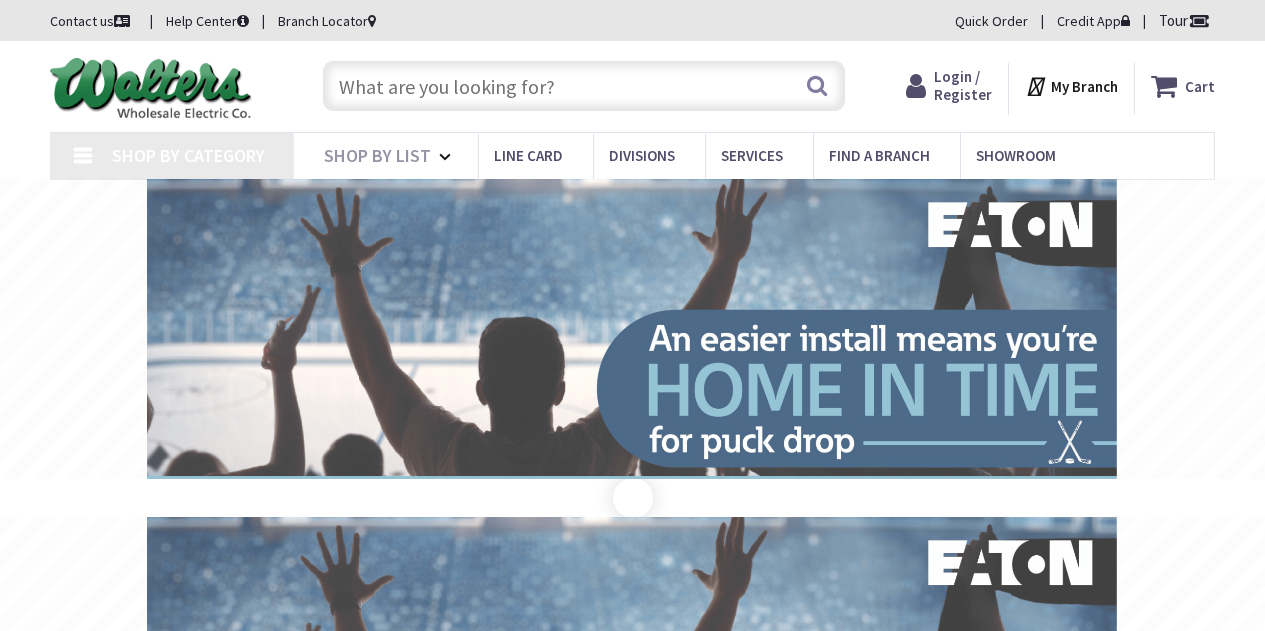 scroll, scrollTop: 0, scrollLeft: 0, axis: both 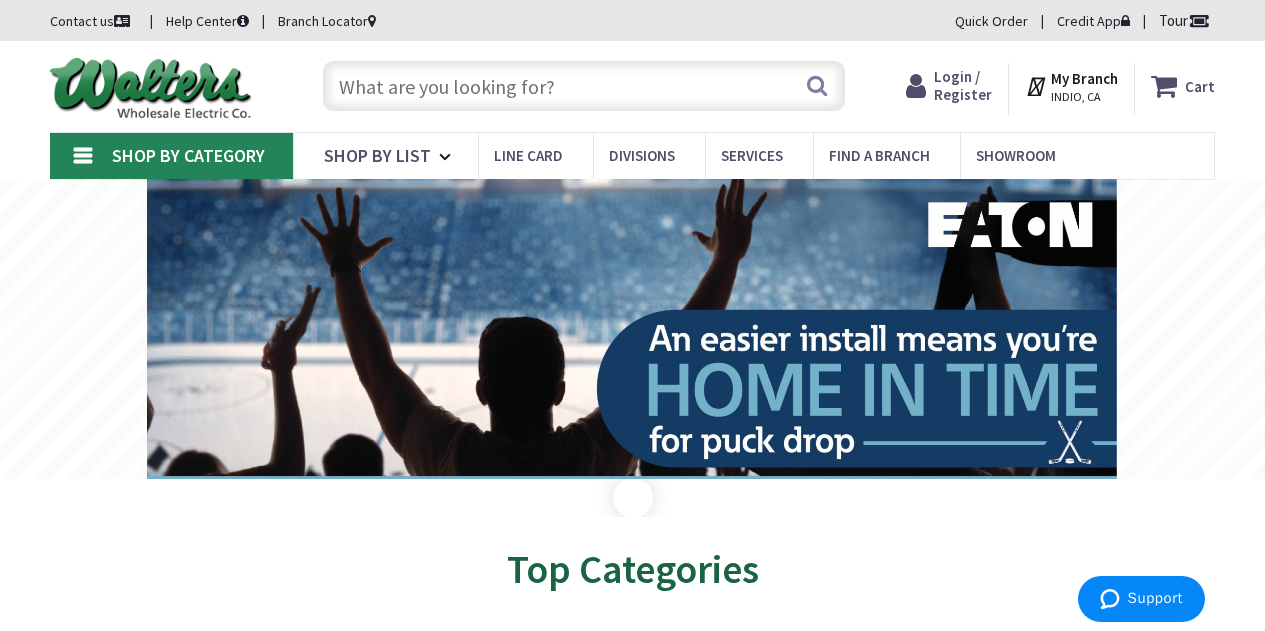 click at bounding box center (584, 86) 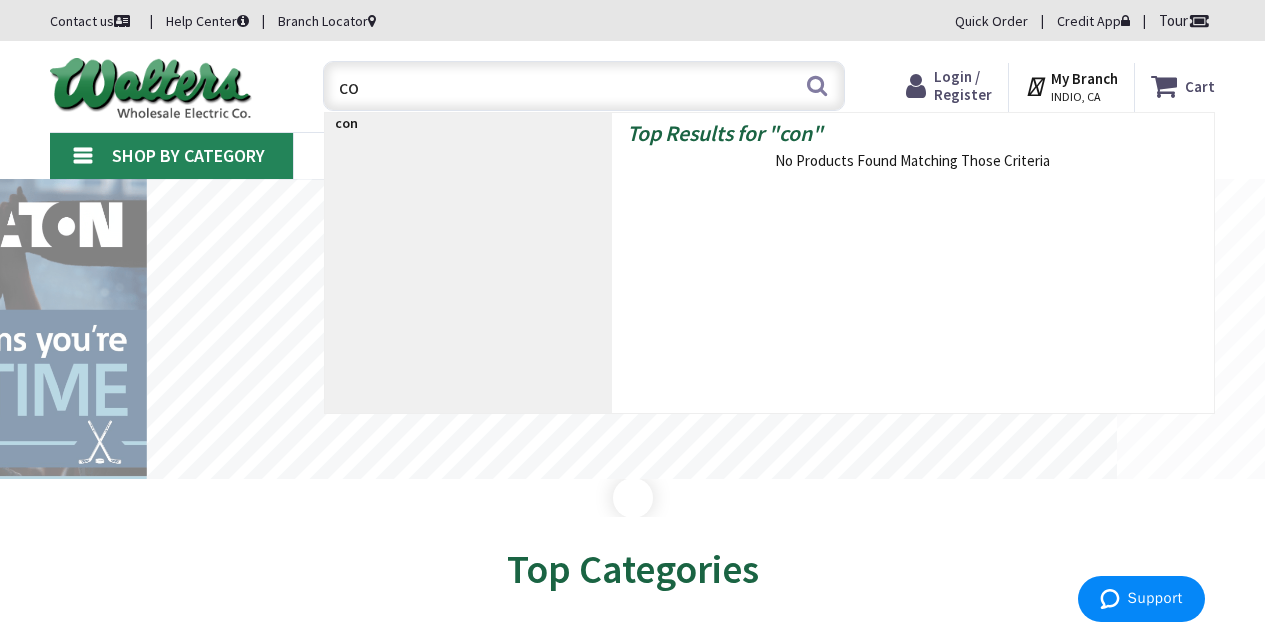 type on "c" 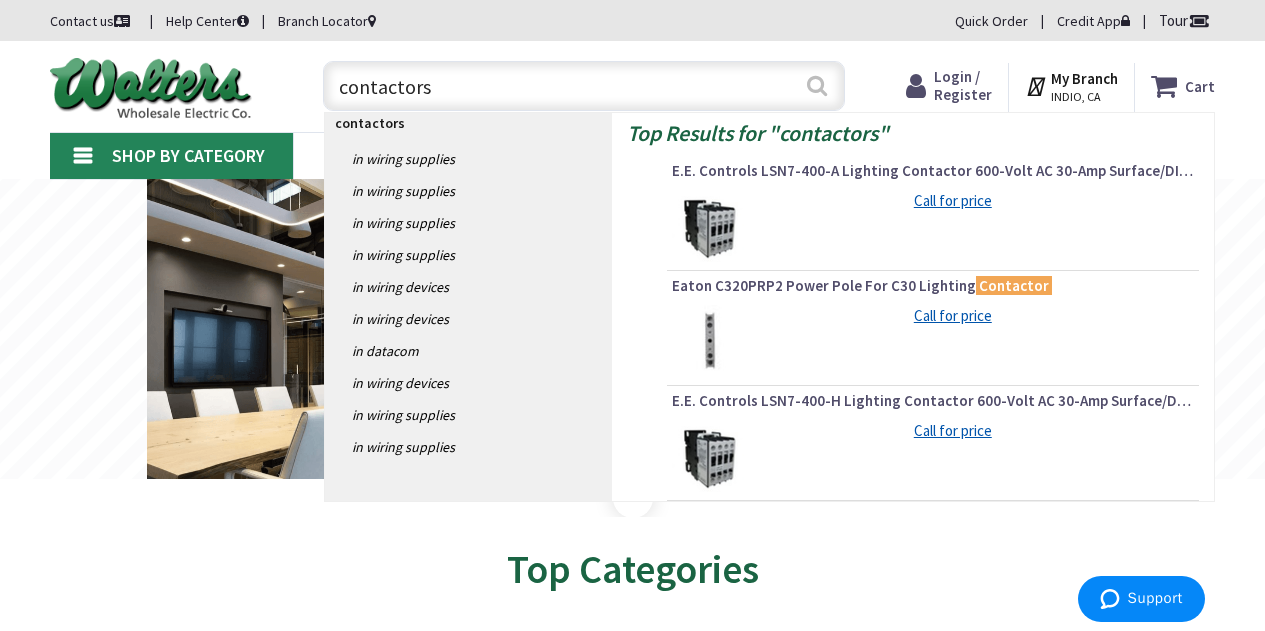 type on "contactors" 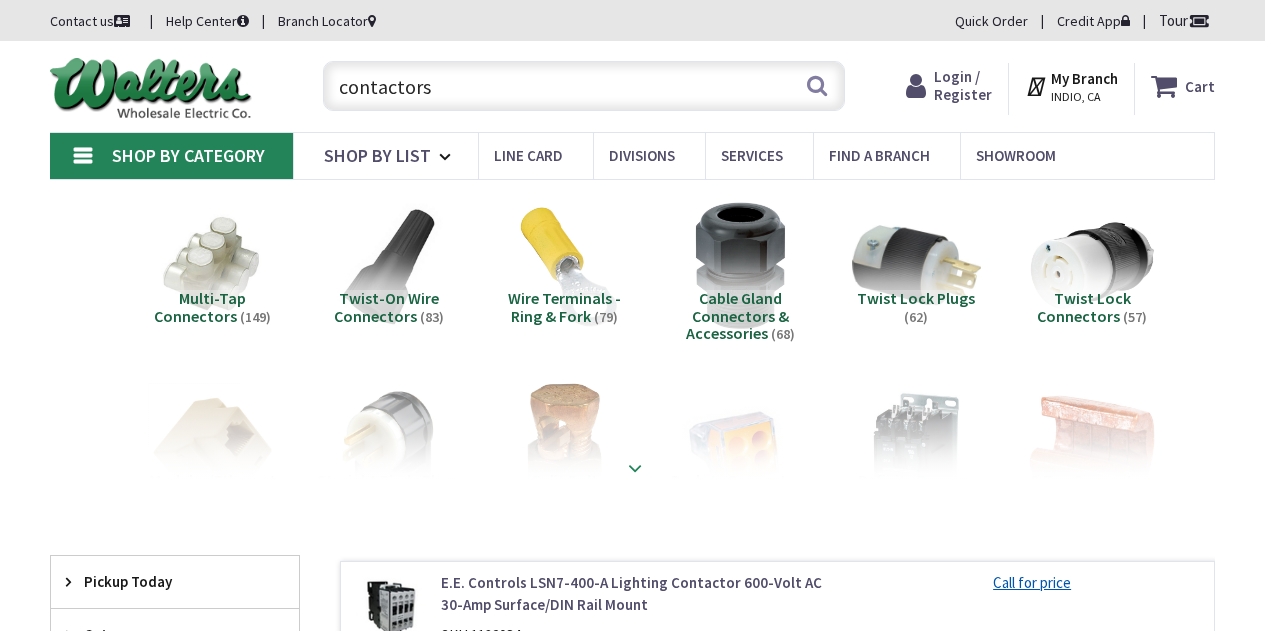 scroll, scrollTop: 0, scrollLeft: 0, axis: both 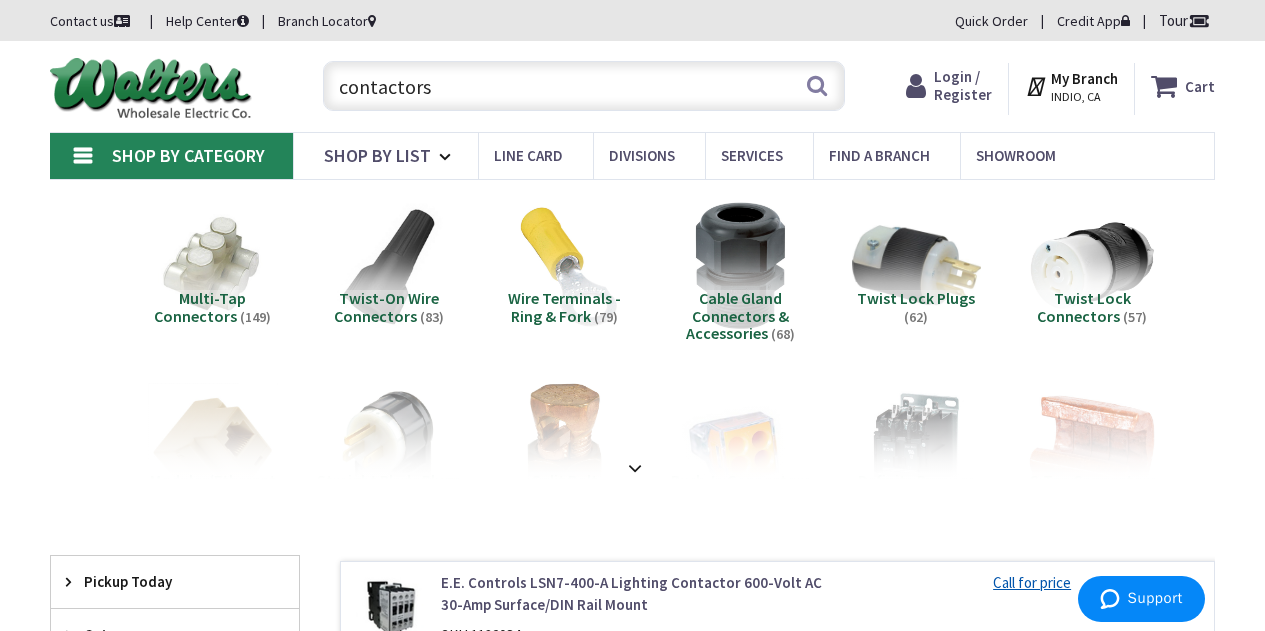 click on "contactors" at bounding box center (584, 86) 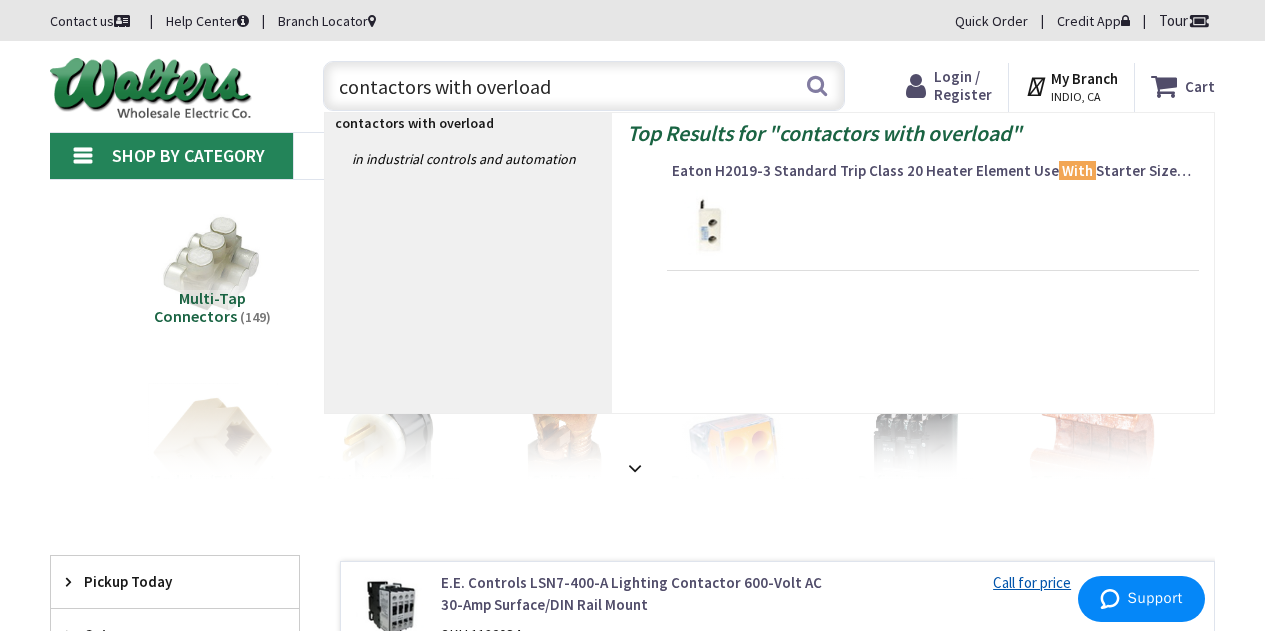 type on "contactors with overloads" 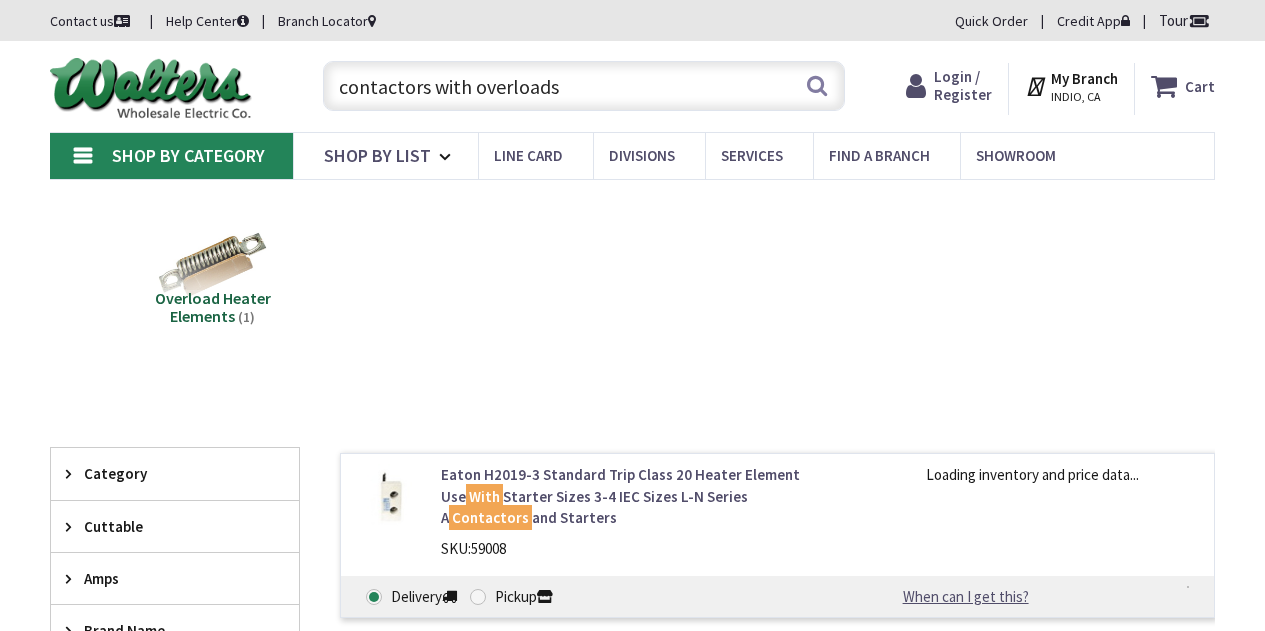 scroll, scrollTop: 0, scrollLeft: 0, axis: both 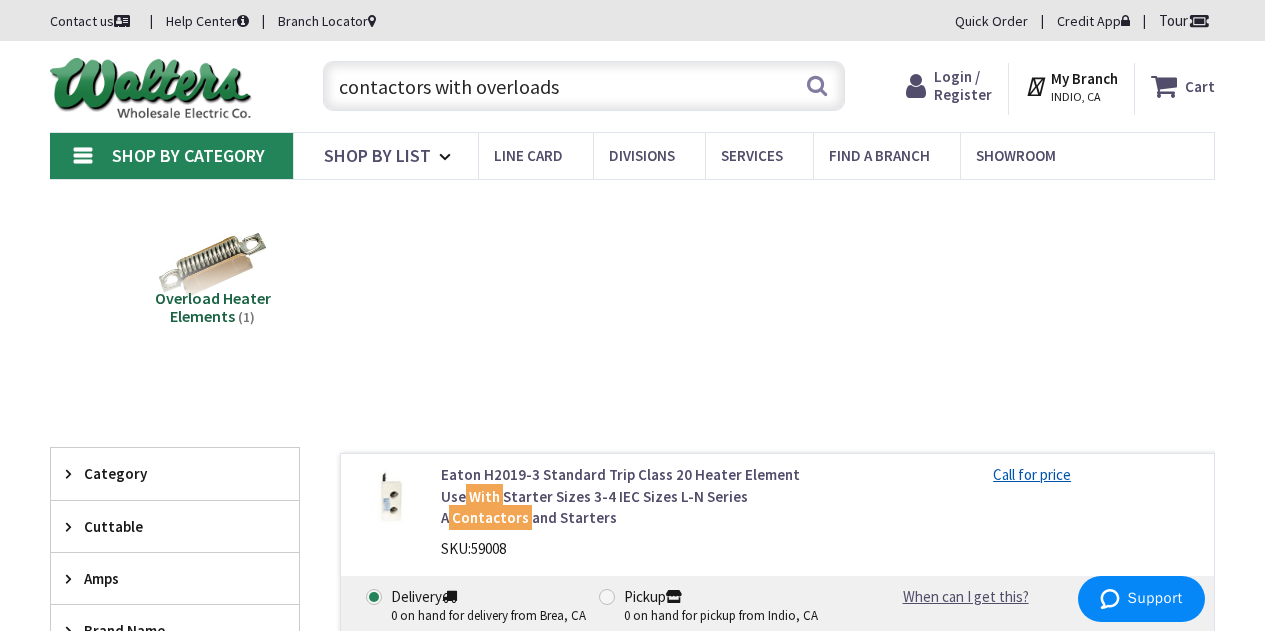 click on "contactors with overloads" at bounding box center [584, 86] 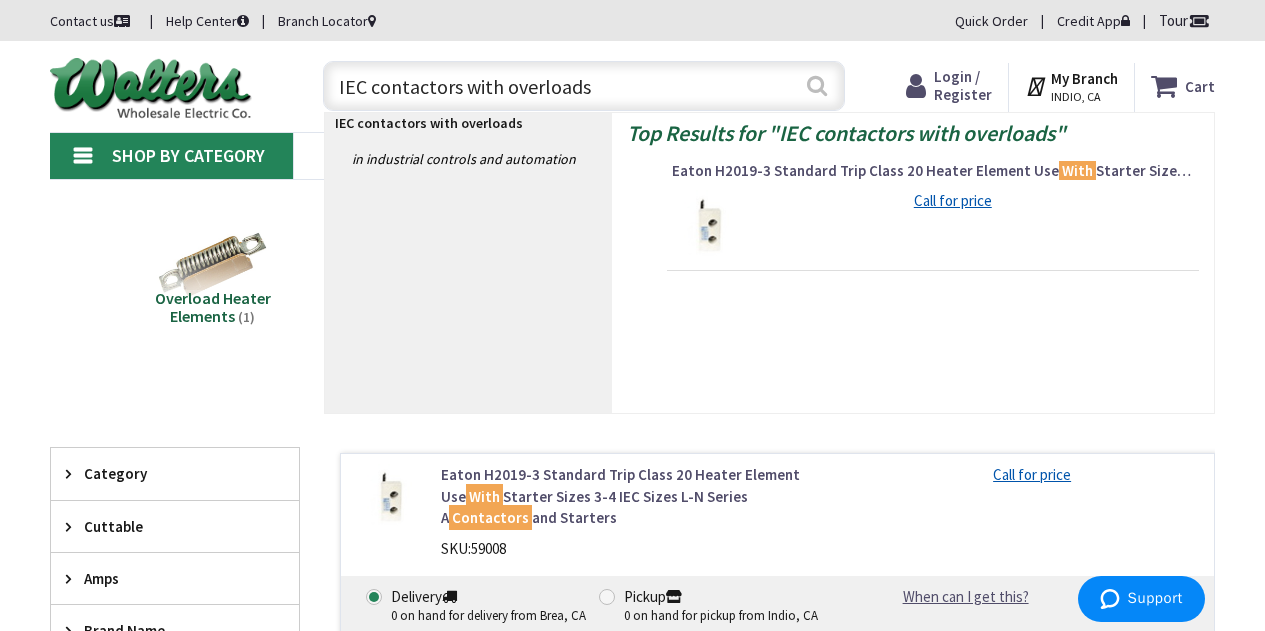 type on "IEC contactors with overloads" 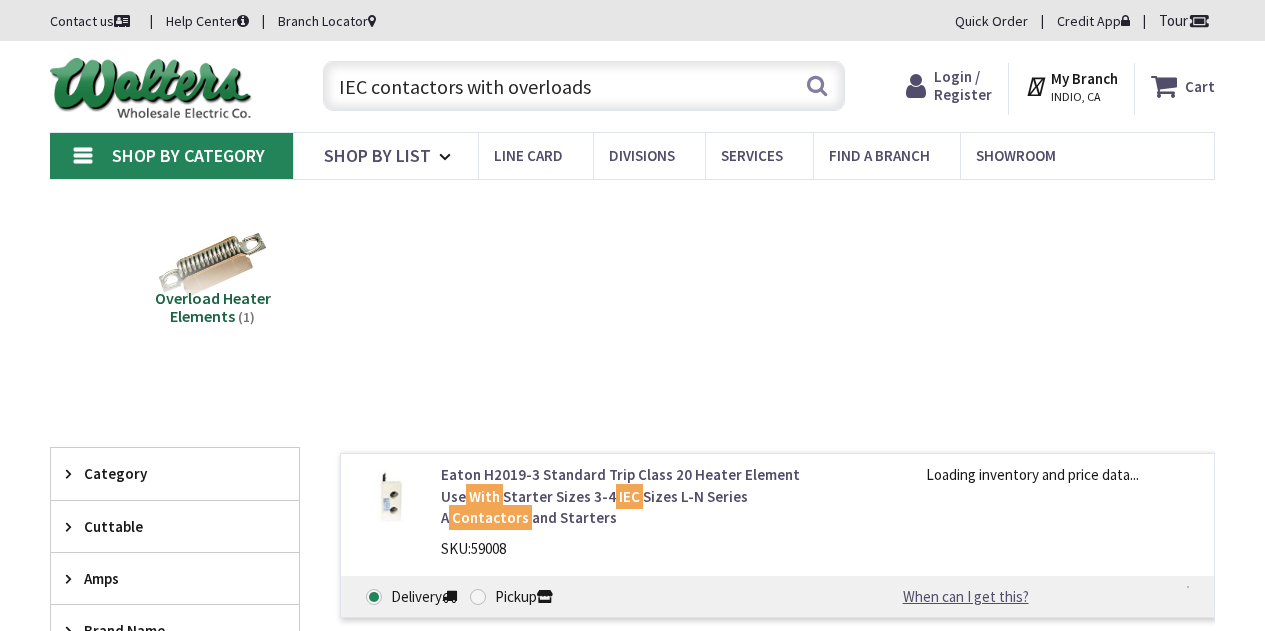 scroll, scrollTop: 0, scrollLeft: 0, axis: both 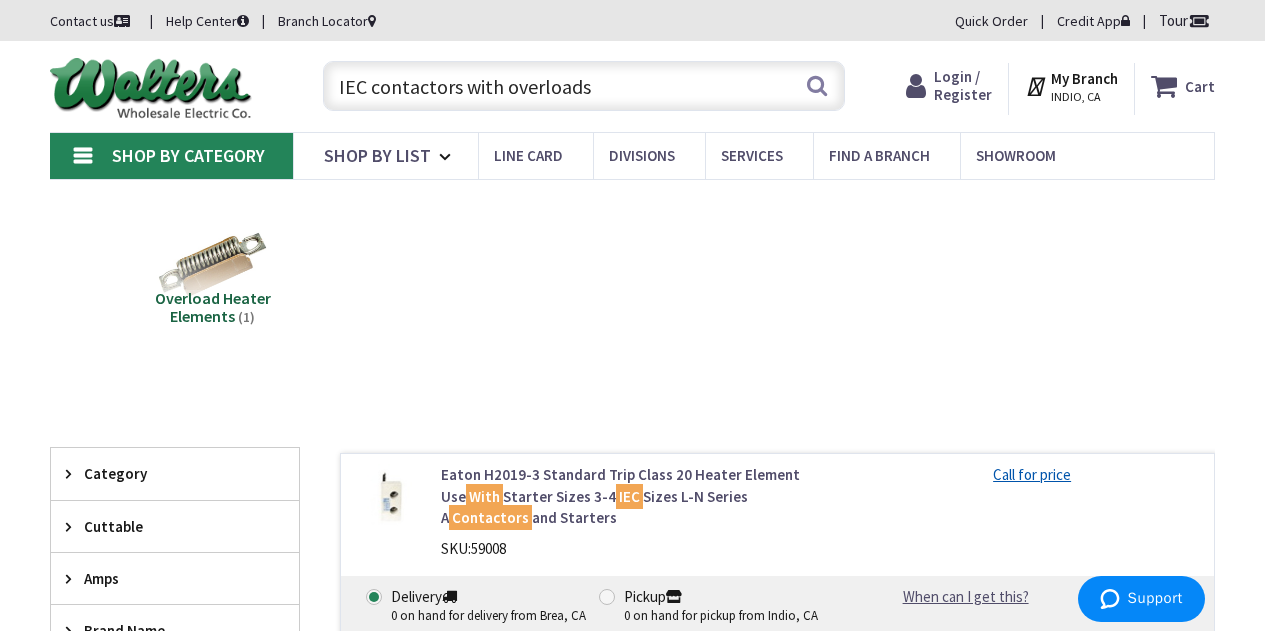 click on "IEC contactors with overloads" at bounding box center [584, 86] 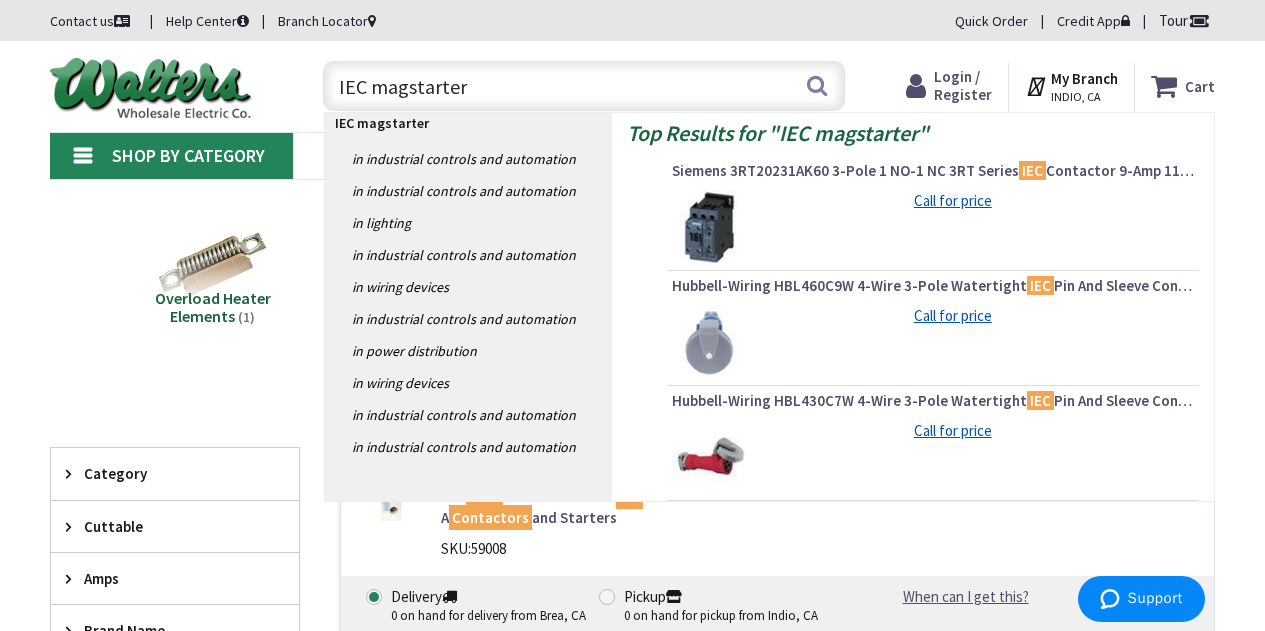 type on "IEC magstarters" 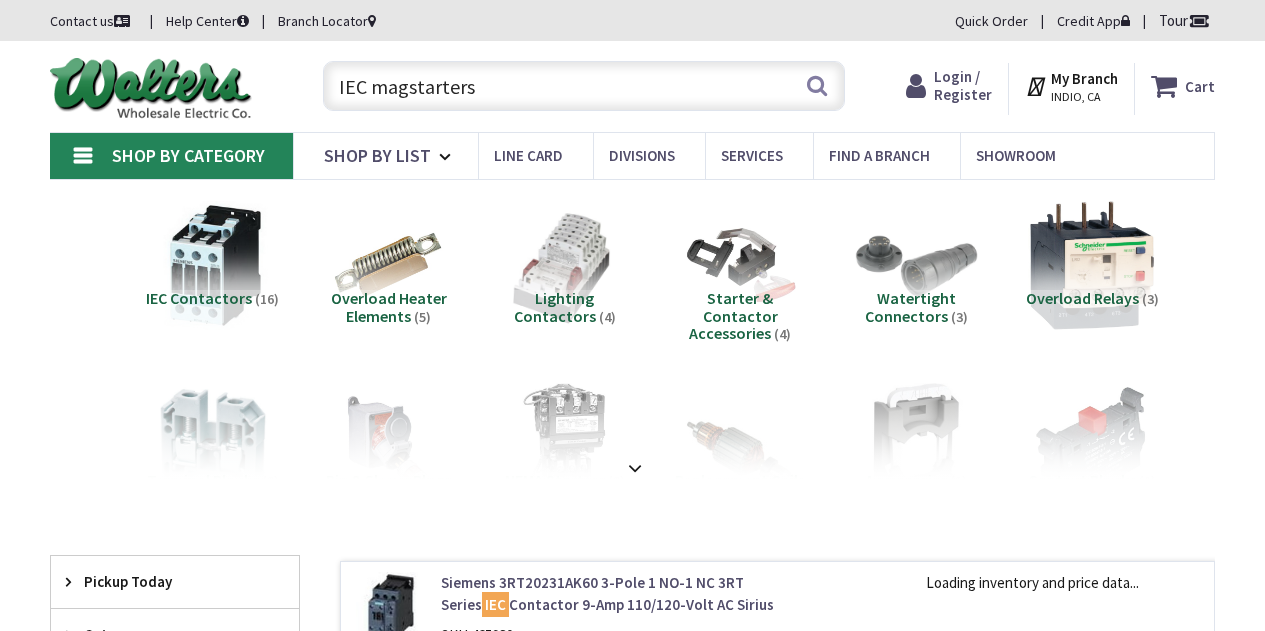 scroll, scrollTop: 0, scrollLeft: 0, axis: both 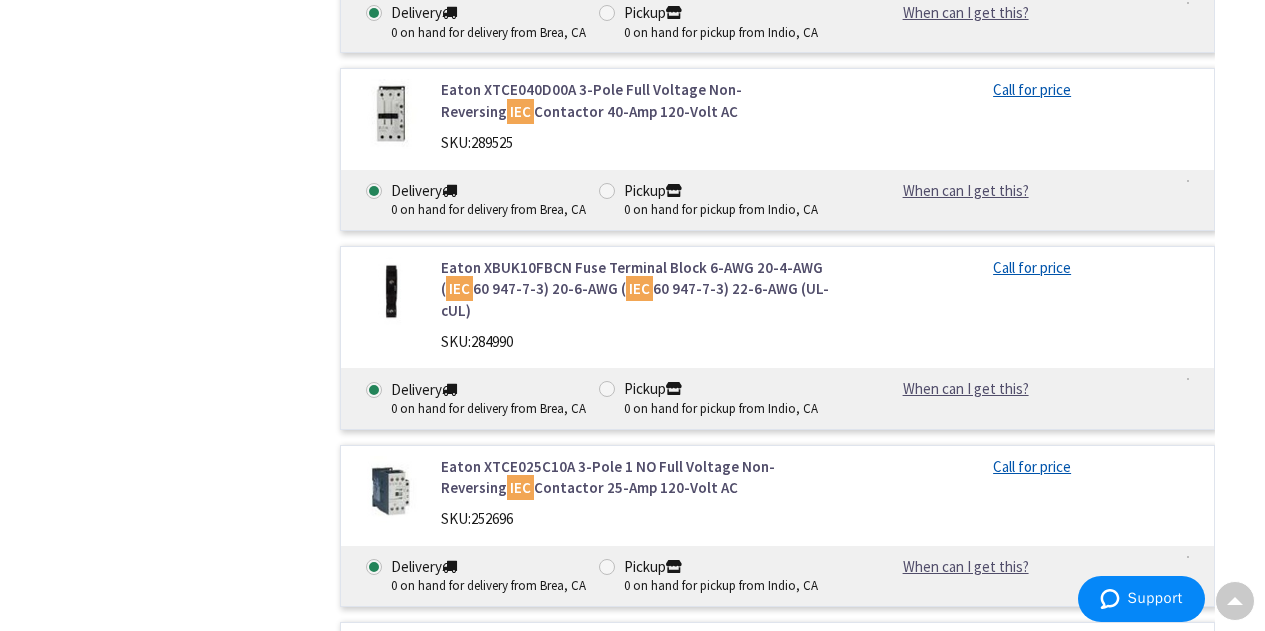click at bounding box center (391, 491) 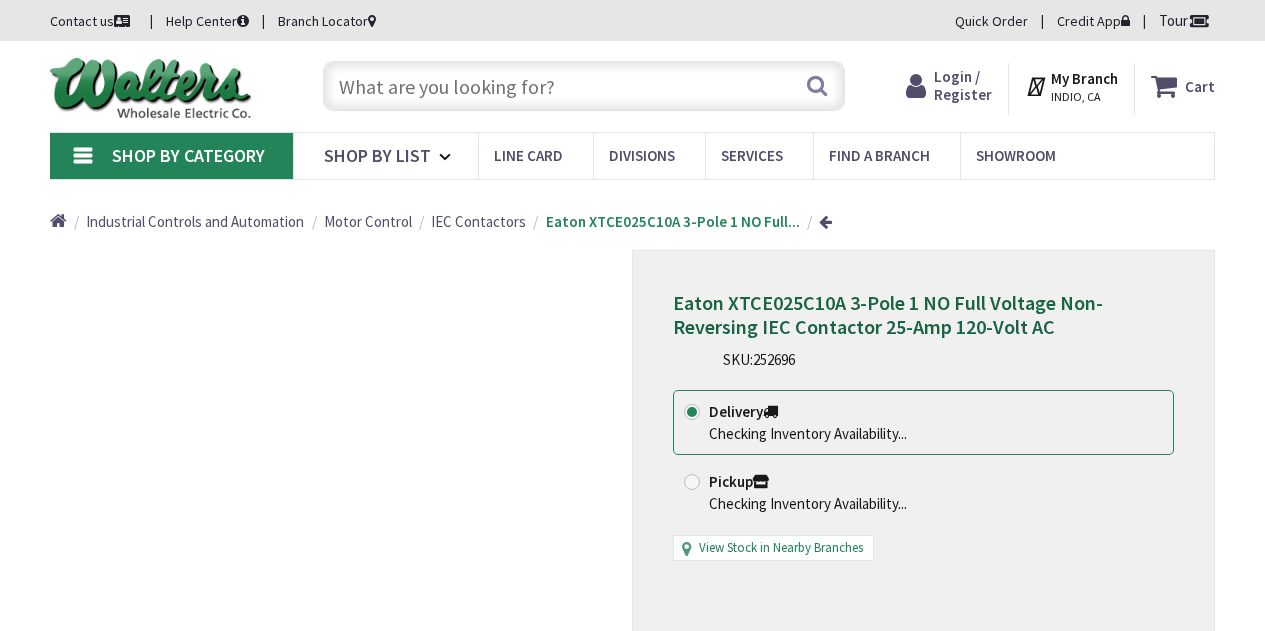 scroll, scrollTop: 0, scrollLeft: 0, axis: both 